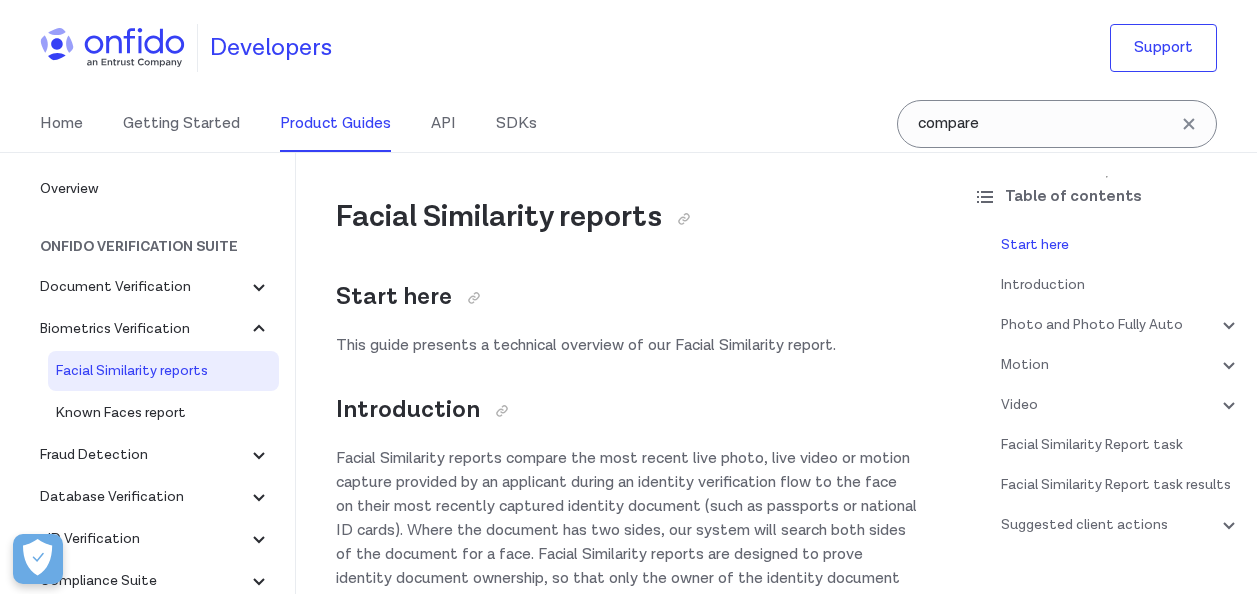 scroll, scrollTop: 0, scrollLeft: 0, axis: both 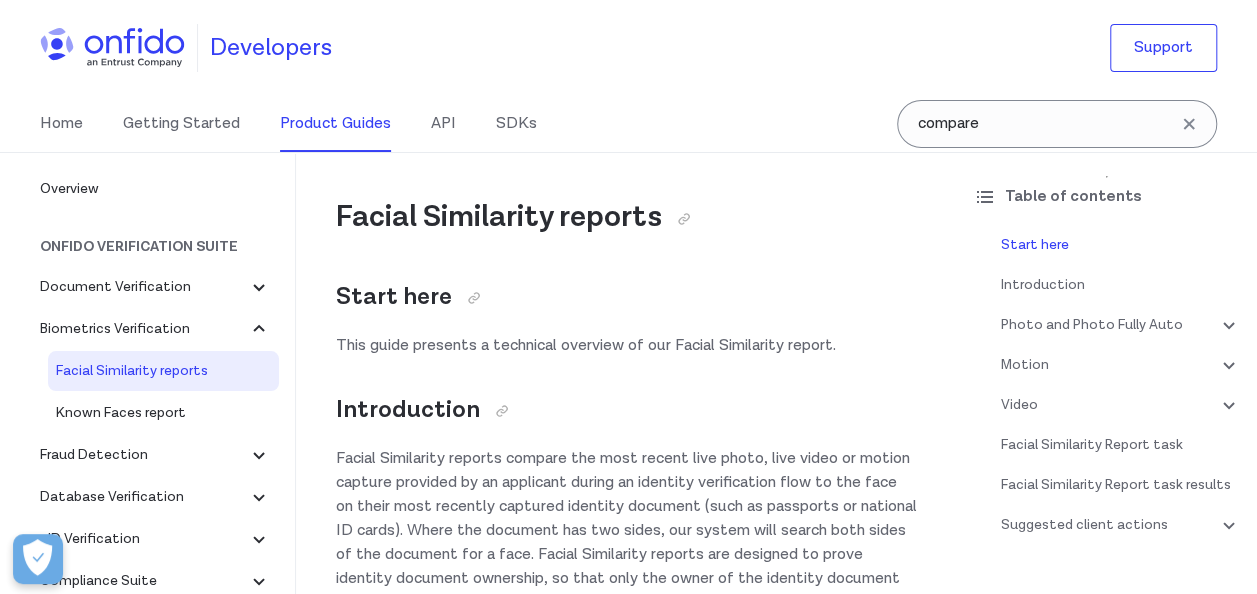 click on "Facial Similarity reports compare the most recent live photo, live video or motion capture provided by an applicant during an identity verification flow to the face on their most recently captured identity document (such as passports or national ID cards). Where the document has two sides, our system will search both sides of the document for a face. Facial Similarity reports are designed to prove identity document ownership, so that only the owner of the identity document can use it to verify their identity and access services." at bounding box center (626, 531) 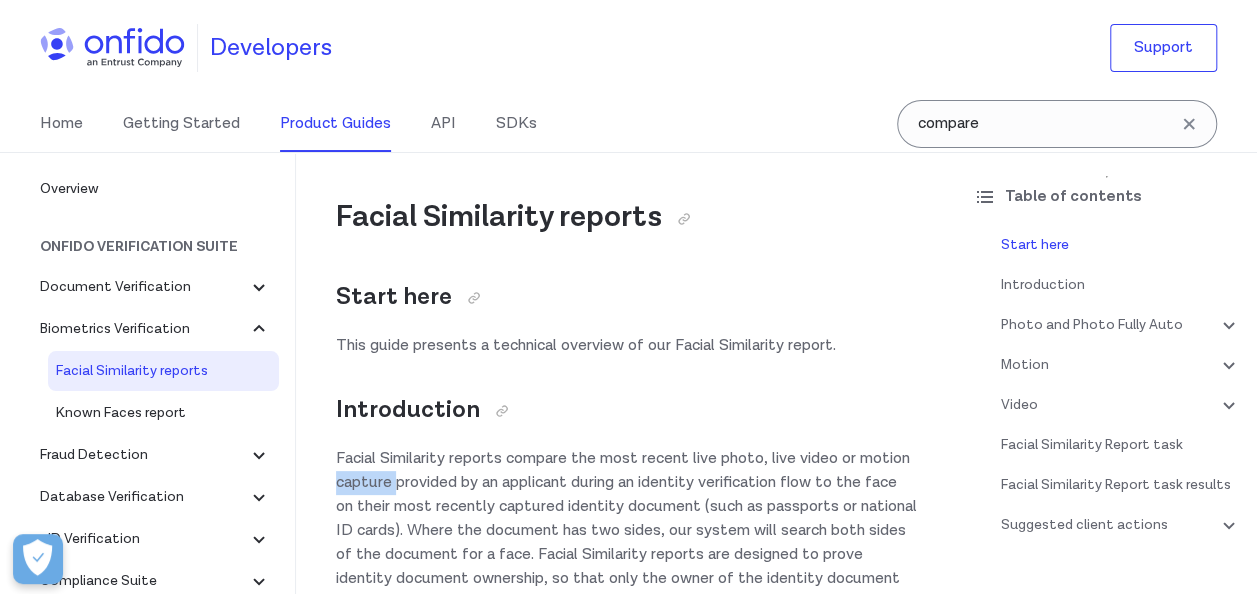 click on "Facial Similarity reports compare the most recent live photo, live video or motion capture provided by an applicant during an identity verification flow to the face on their most recently captured identity document (such as passports or national ID cards). Where the document has two sides, our system will search both sides of the document for a face. Facial Similarity reports are designed to prove identity document ownership, so that only the owner of the identity document can use it to verify their identity and access services." at bounding box center (626, 531) 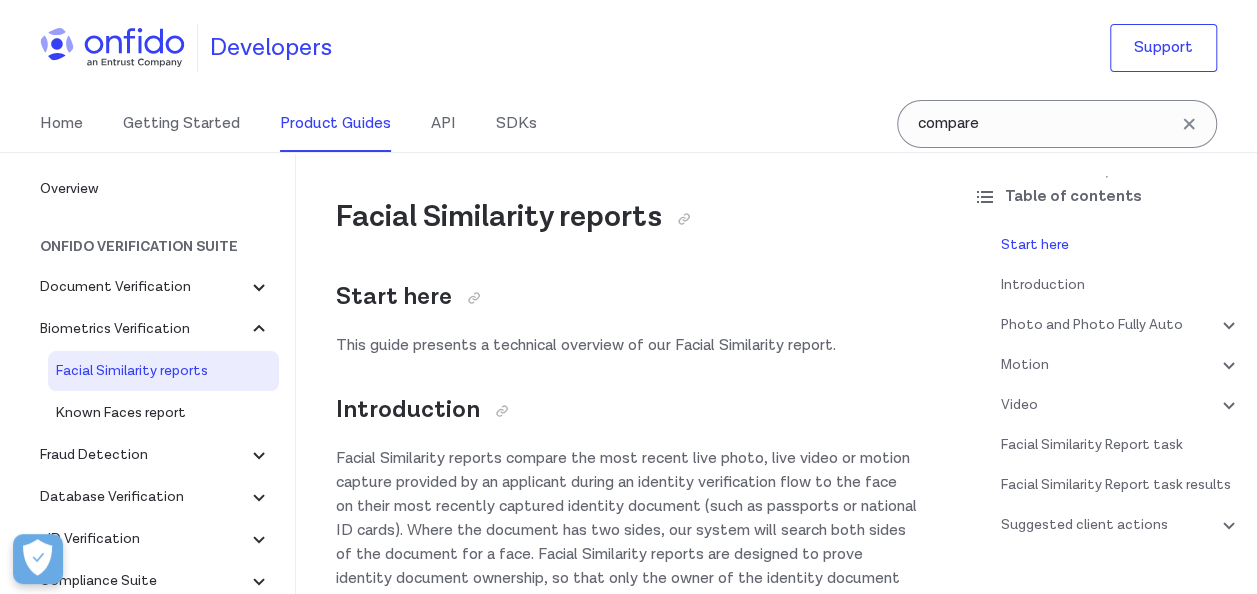 drag, startPoint x: 412, startPoint y: 480, endPoint x: 446, endPoint y: 512, distance: 46.69047 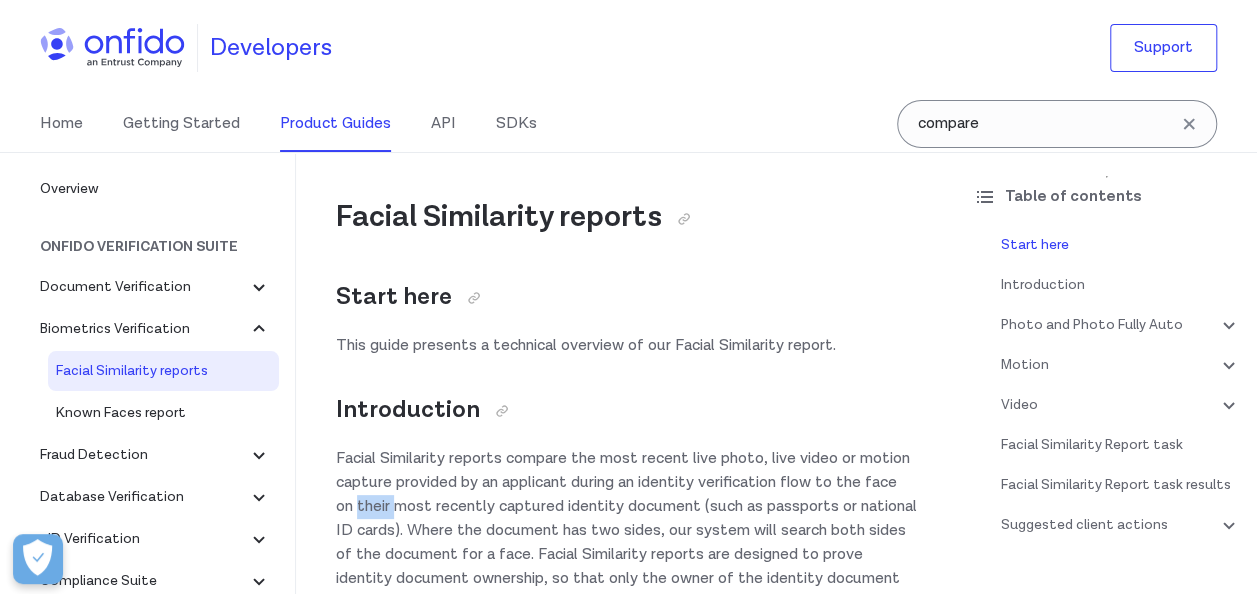 click on "Facial Similarity reports compare the most recent live photo, live video or motion capture provided by an applicant during an identity verification flow to the face on their most recently captured identity document (such as passports or national ID cards). Where the document has two sides, our system will search both sides of the document for a face. Facial Similarity reports are designed to prove identity document ownership, so that only the owner of the identity document can use it to verify their identity and access services." at bounding box center [626, 531] 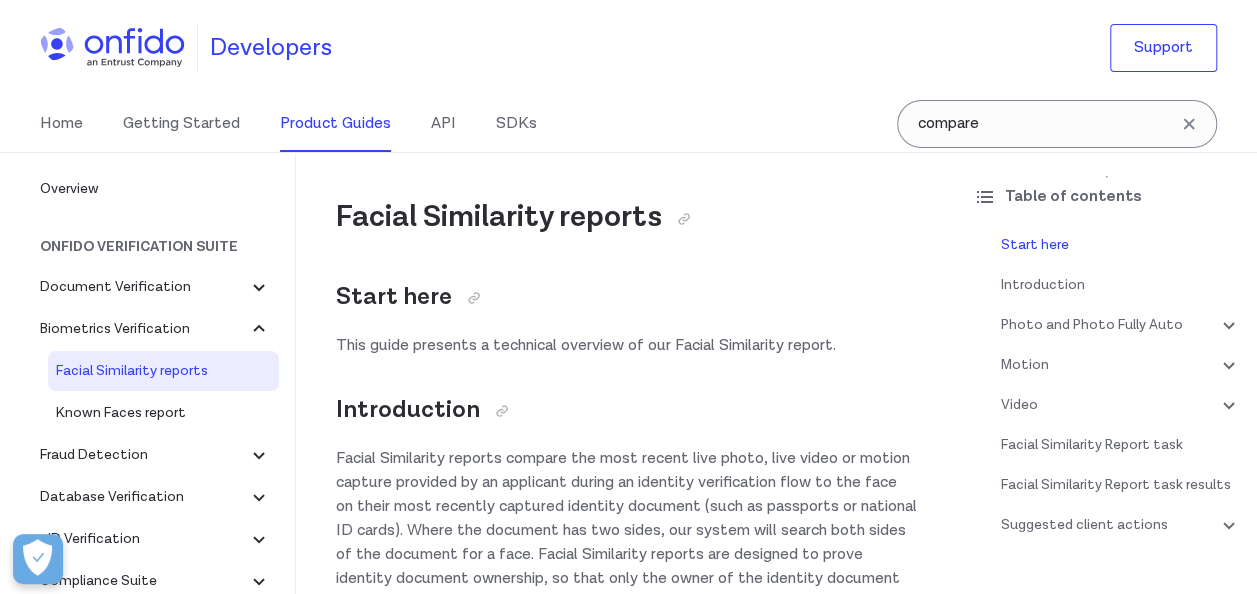 drag, startPoint x: 446, startPoint y: 512, endPoint x: 587, endPoint y: 508, distance: 141.05673 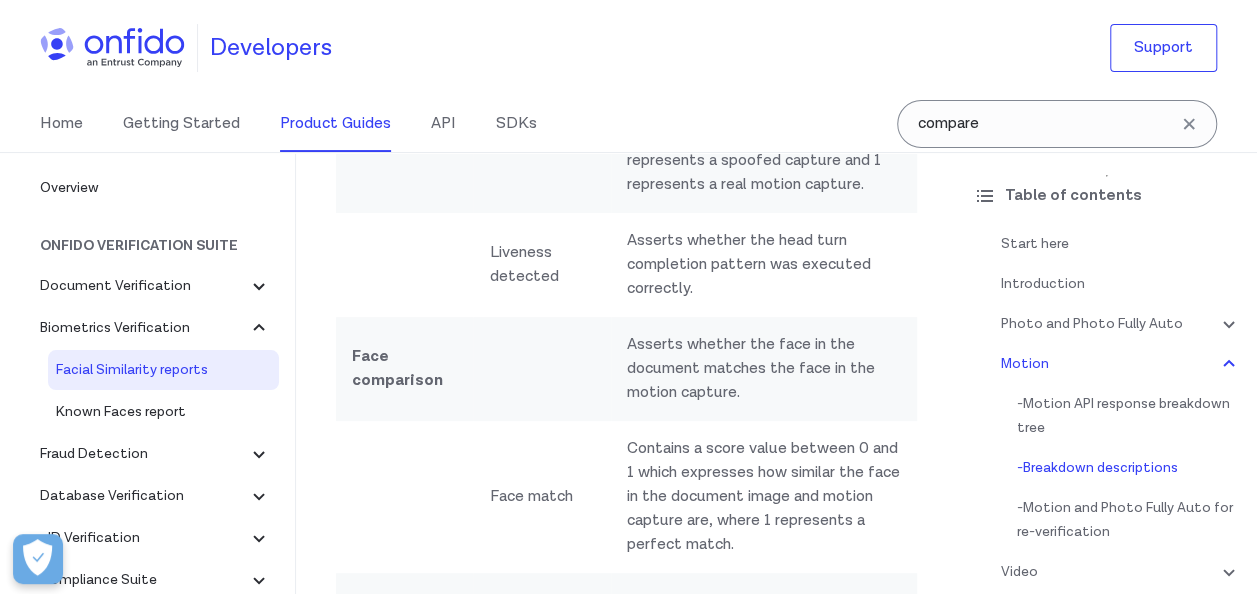 scroll, scrollTop: 3960, scrollLeft: 0, axis: vertical 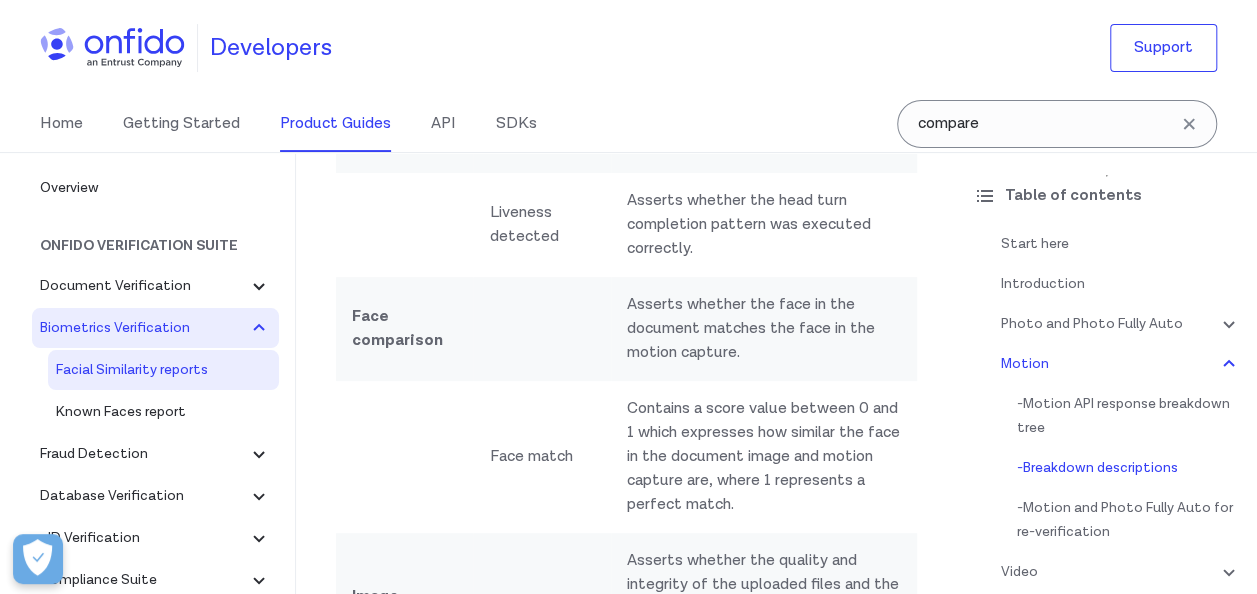 click on "Biometrics Verification" at bounding box center [143, 328] 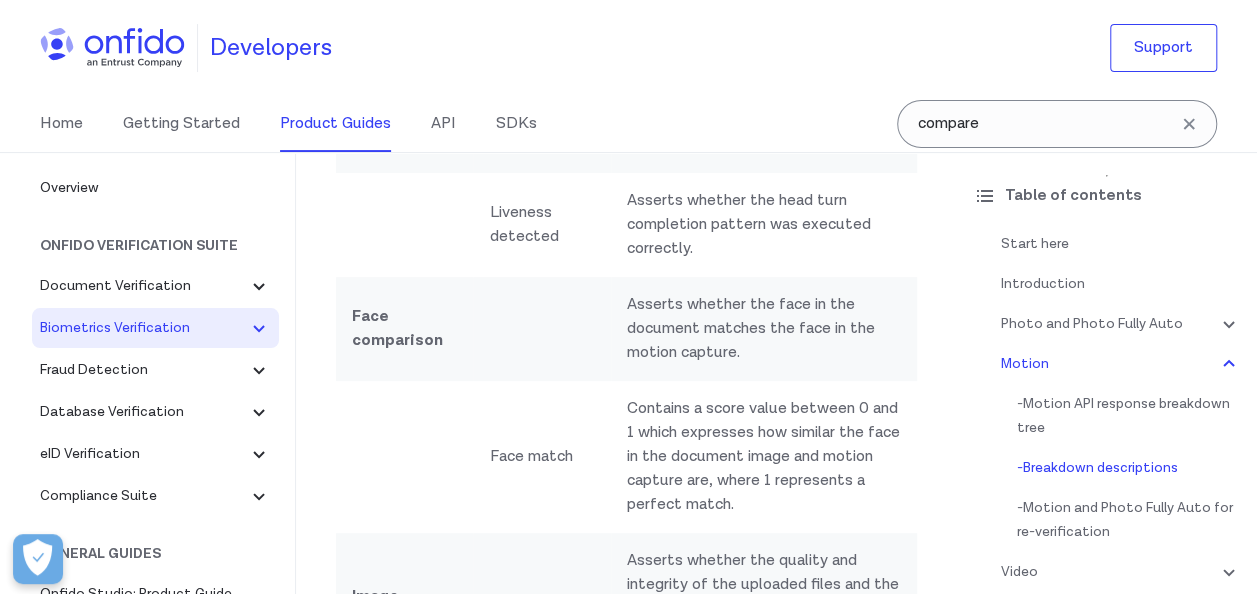 click on "Biometrics Verification" at bounding box center [143, 328] 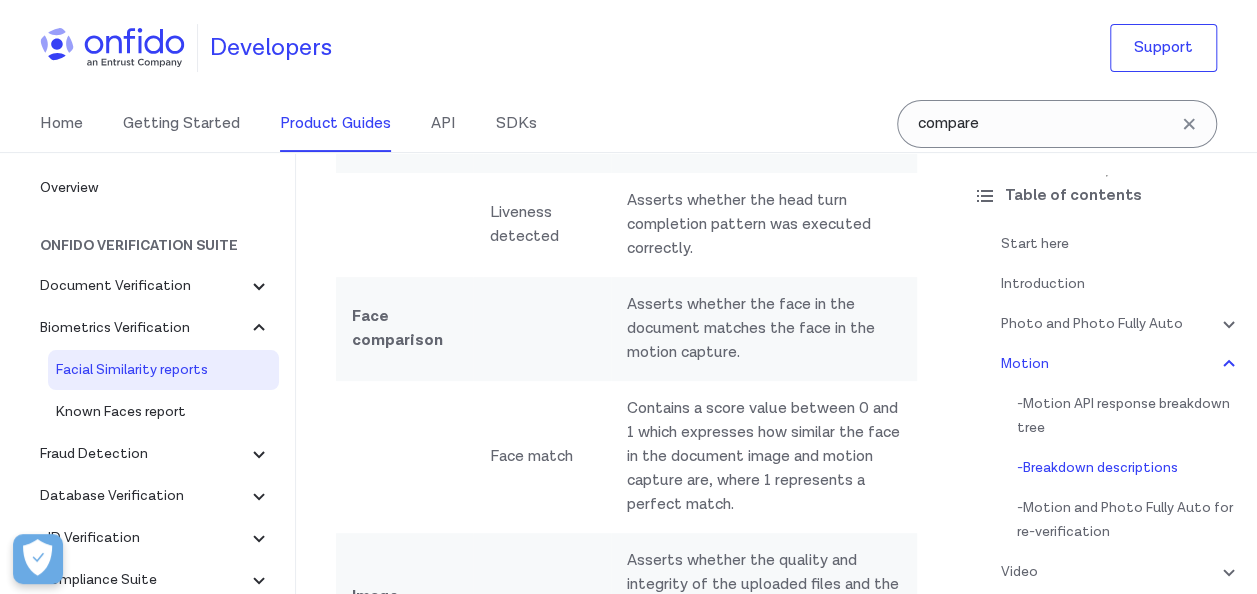 click on "Facial Similarity reports" at bounding box center [163, 370] 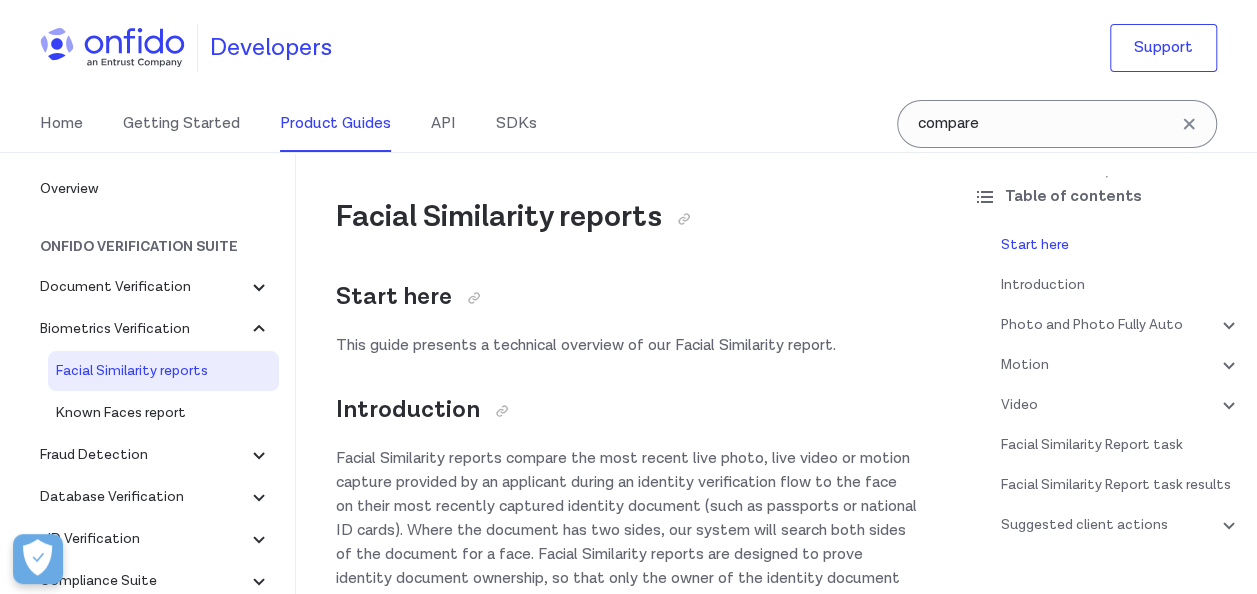 click on "Facial Similarity reports compare the most recent live photo, live video or motion capture provided by an applicant during an identity verification flow to the face on their most recently captured identity document (such as passports or national ID cards). Where the document has two sides, our system will search both sides of the document for a face. Facial Similarity reports are designed to prove identity document ownership, so that only the owner of the identity document can use it to verify their identity and access services." at bounding box center (626, 531) 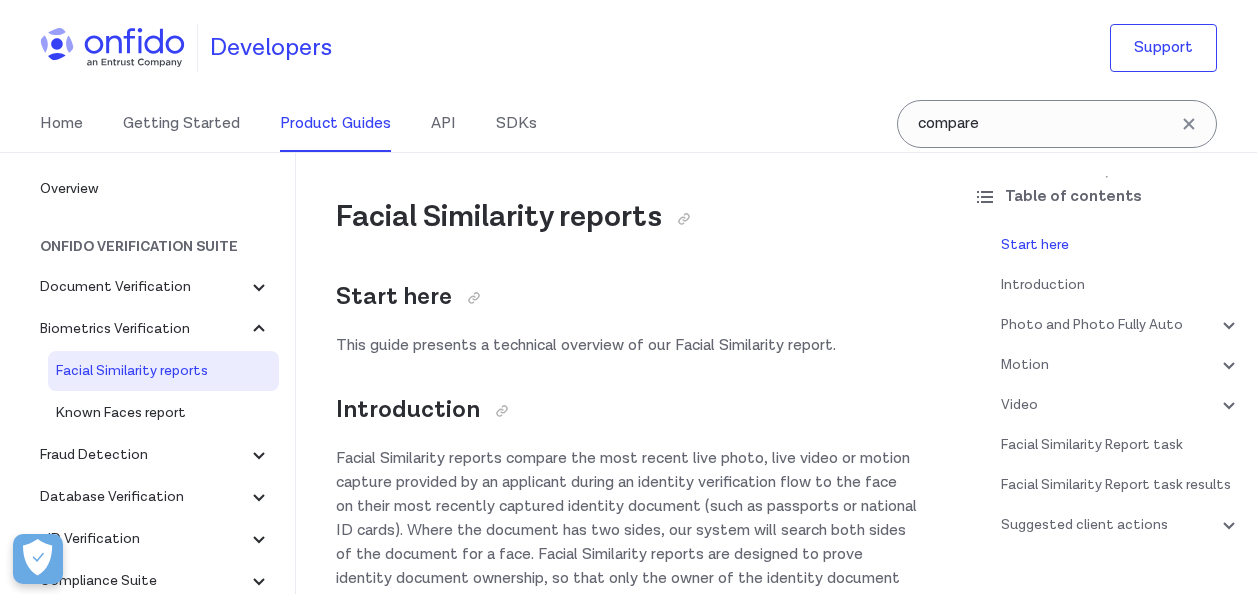 scroll, scrollTop: 0, scrollLeft: 0, axis: both 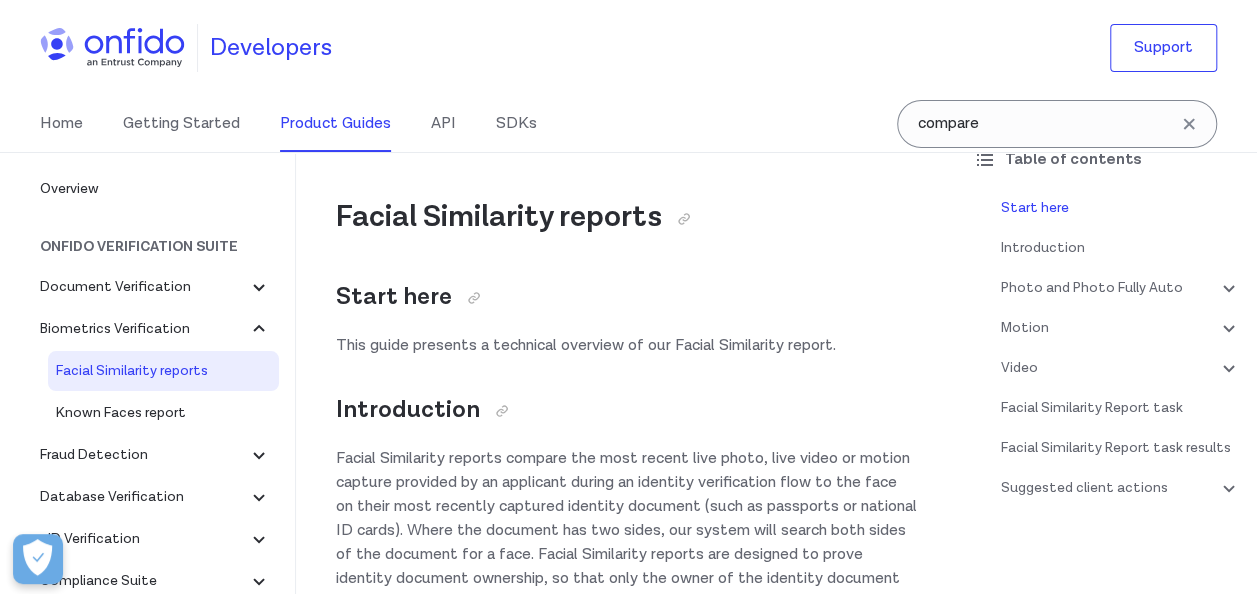 click on "Facial Similarity reports
Start here
This guide presents a technical overview of our Facial Similarity report.
Introduction
Facial Similarity reports compare the most recent live photo, live video or motion capture provided by an applicant during an identity verification flow to the face on their most recently captured identity document (such as passports or national ID cards). Where the document has two sides, our system will search both sides of the document for a face. Facial Similarity reports are designed to prove identity document ownership, so that only the owner of the identity document can use it to verify their identity and access services.
We offer four types of Facial Similarity report: Photo, Photo Fully Auto, Video and Motion.
Photo and Photo Fully Auto
The Photo report uses a combination of algorithms and expert manual review by our super recognizer analysts to return a result.
Photo and Photo Fully Auto API response breakdown tree
clear  or  consider , returned in the" at bounding box center (626, 7968) 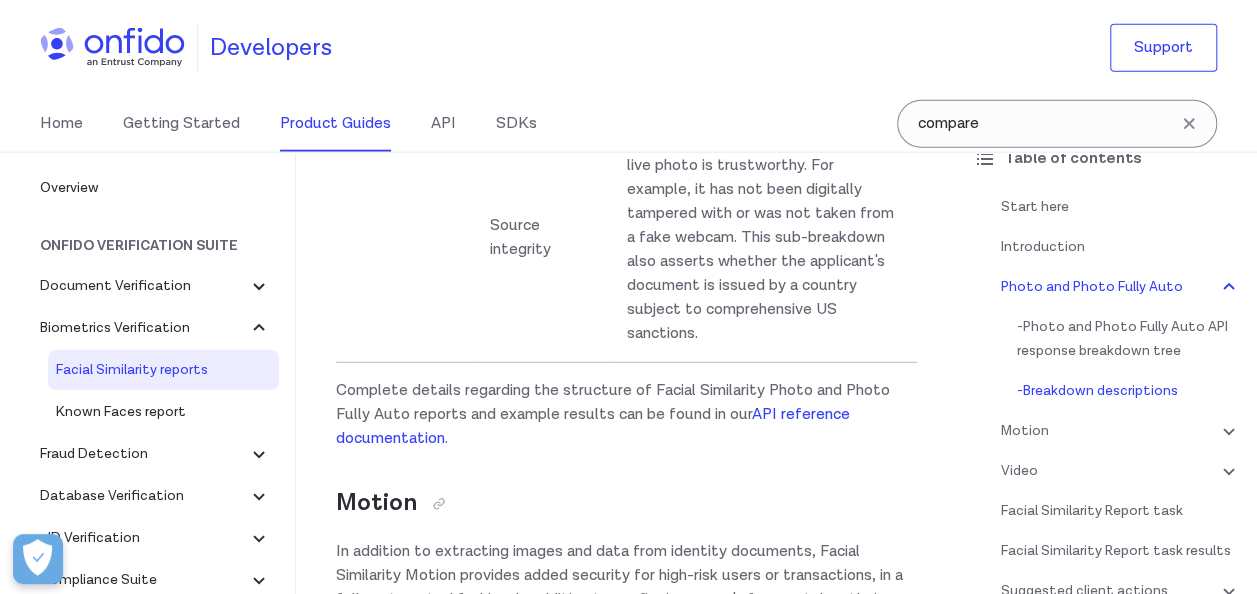 scroll, scrollTop: 2520, scrollLeft: 0, axis: vertical 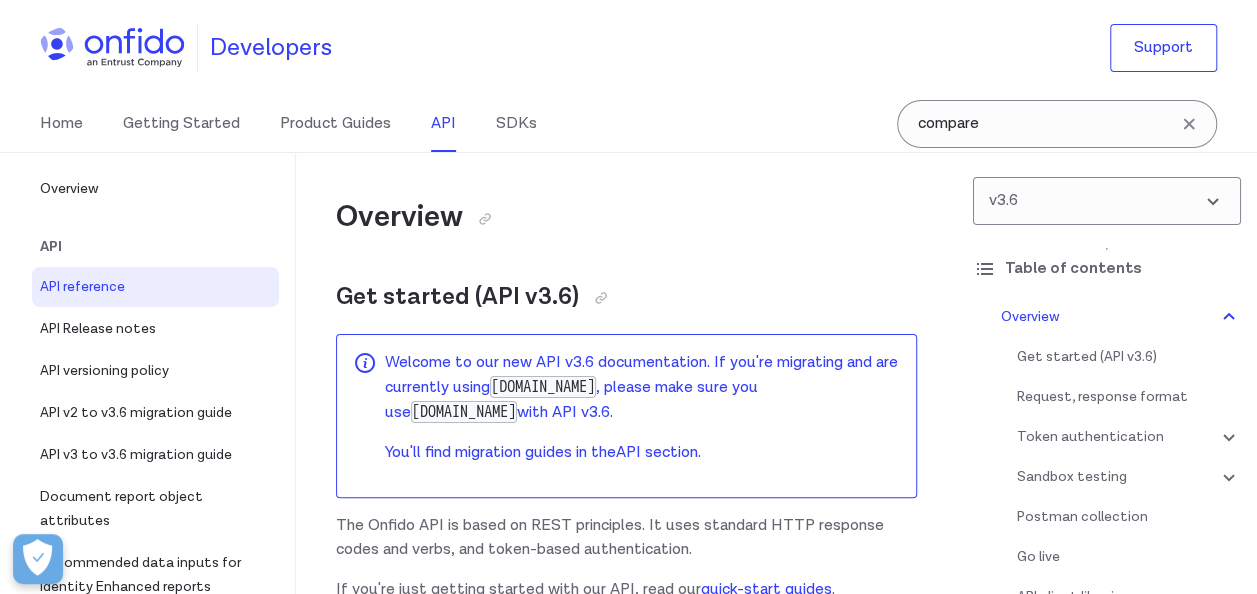 click on "The Onfido API is based on REST principles. It uses standard HTTP response
codes and verbs, and token-based authentication." at bounding box center [626, 538] 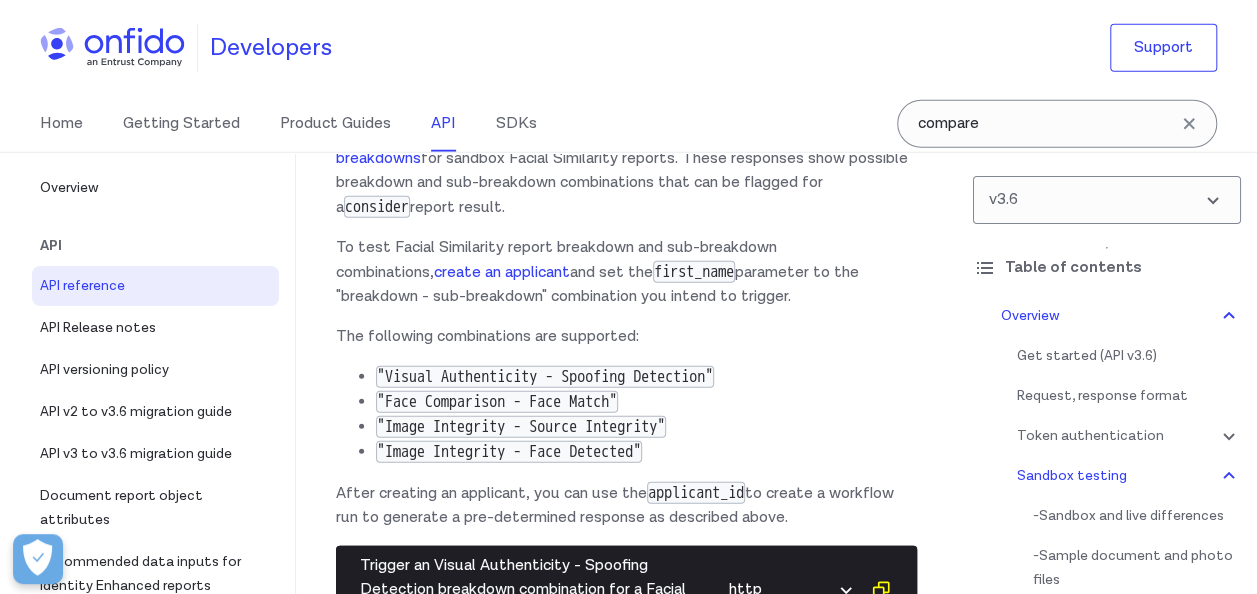 scroll, scrollTop: 10240, scrollLeft: 0, axis: vertical 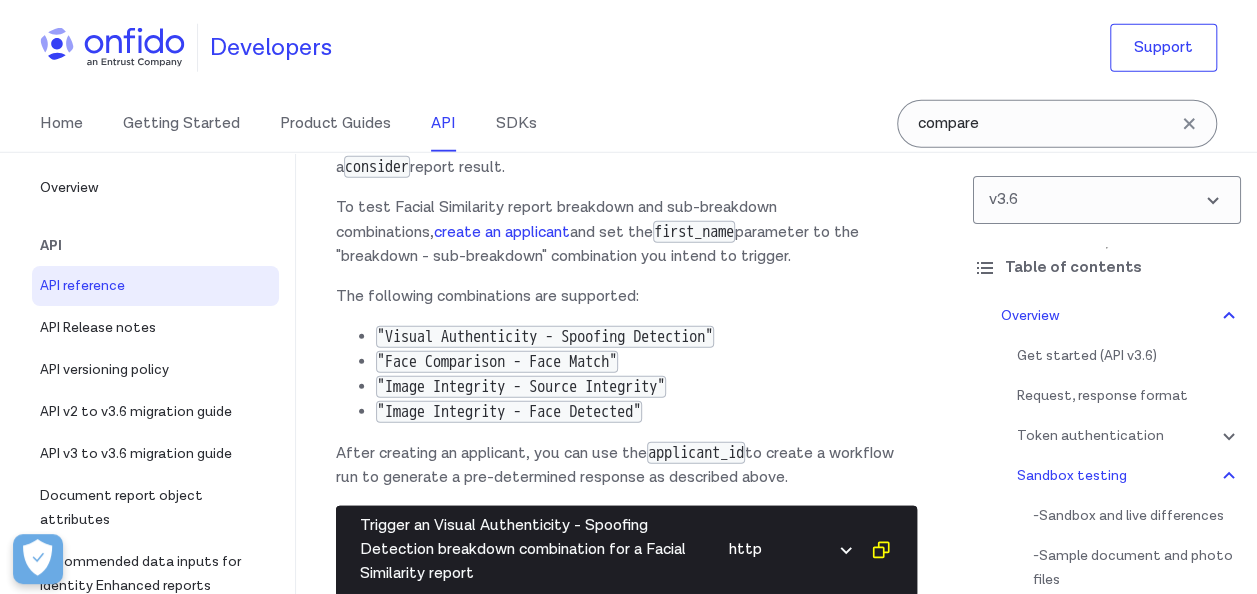 click on ""Face Comparison - Face Match"" at bounding box center [646, 362] 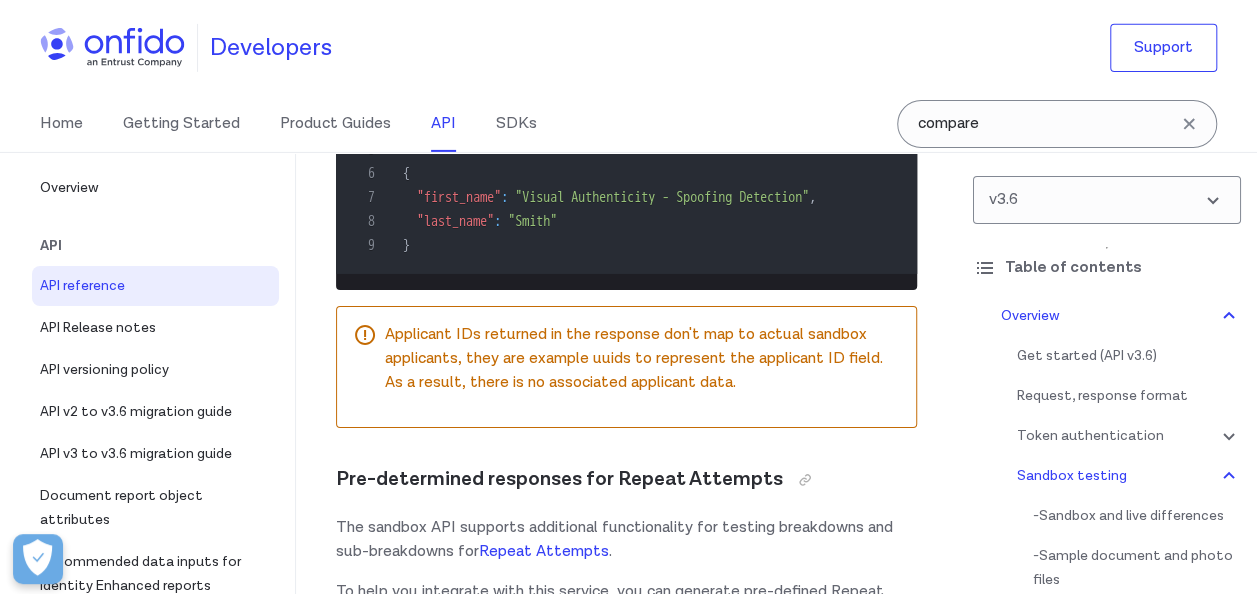 scroll, scrollTop: 11040, scrollLeft: 0, axis: vertical 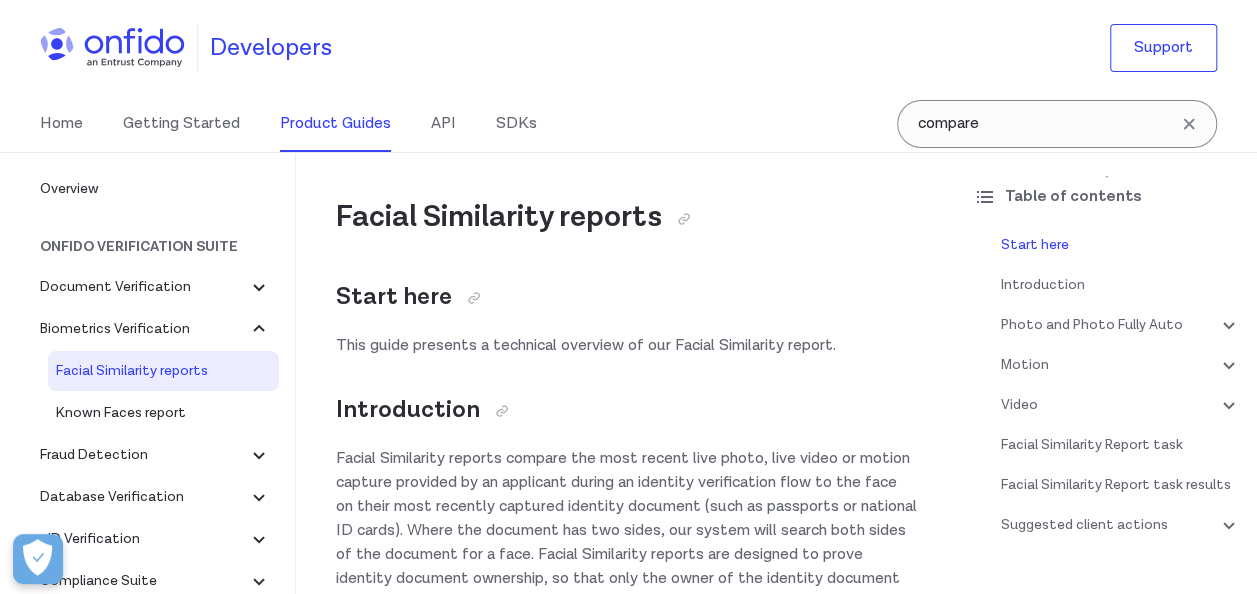 click on "This guide presents a technical overview of our Facial Similarity report." at bounding box center [626, 346] 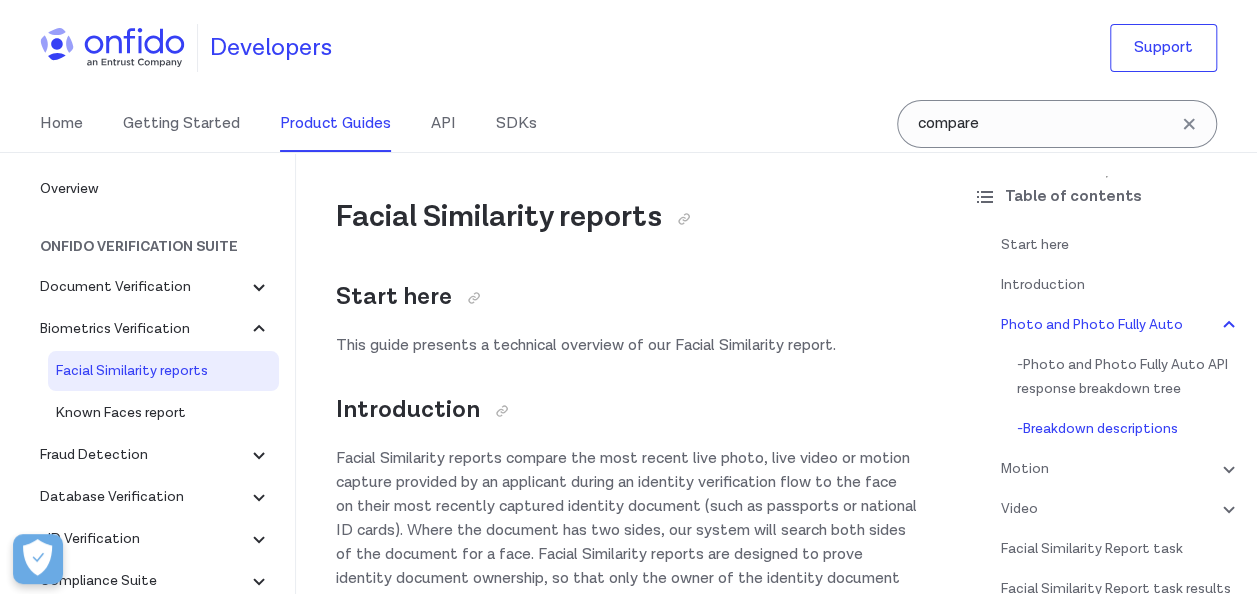 scroll, scrollTop: 2025, scrollLeft: 0, axis: vertical 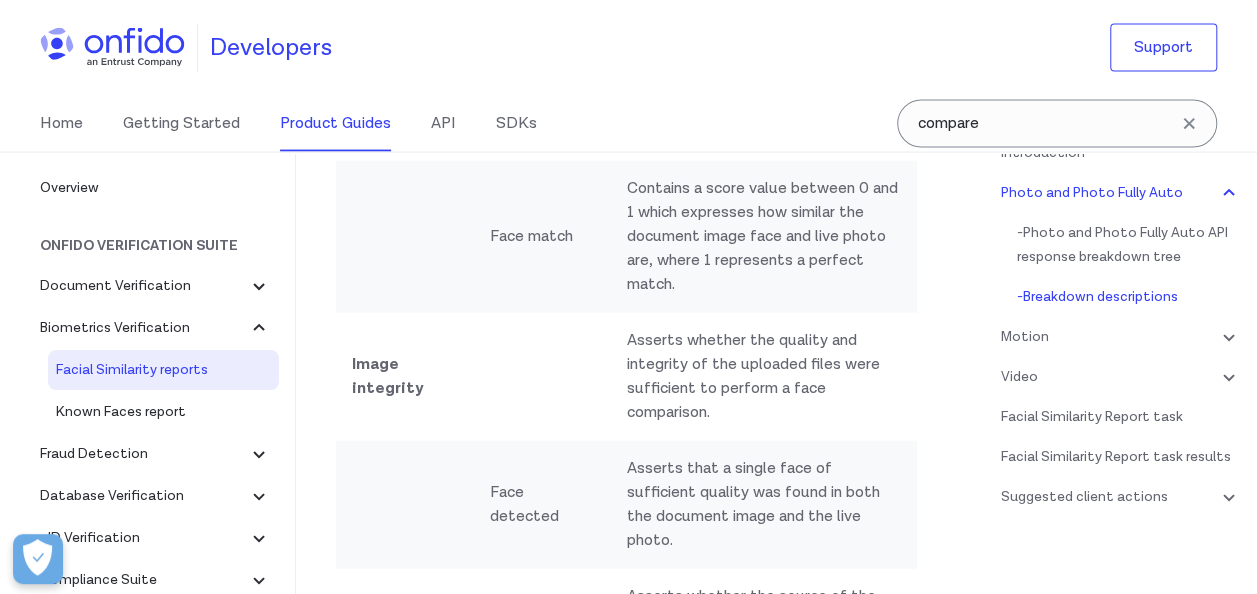 click 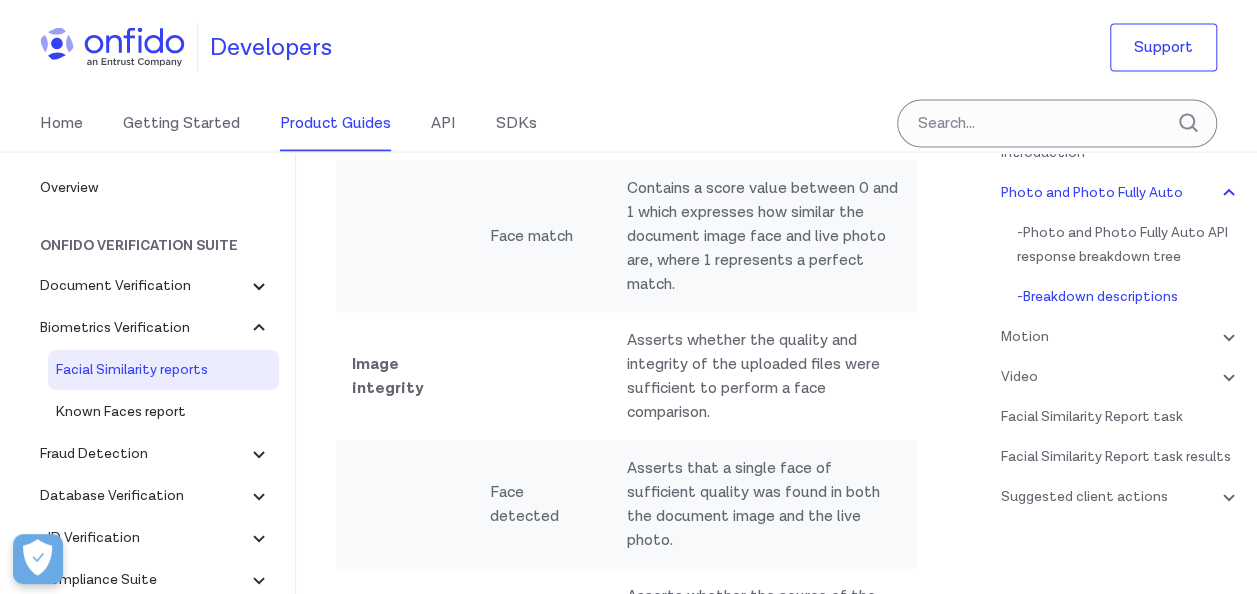 scroll, scrollTop: 141, scrollLeft: 0, axis: vertical 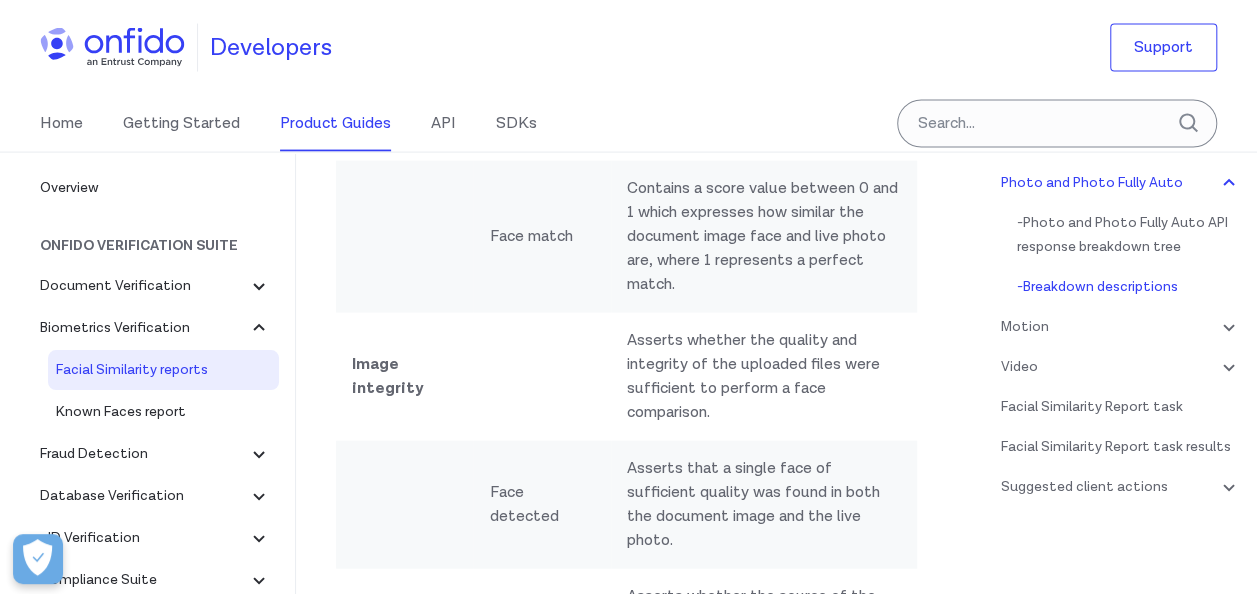 click on "Facial Similarity reports
Start here
This guide presents a technical overview of our Facial Similarity report.
Introduction
Facial Similarity reports compare the most recent live photo, live video or motion capture provided by an applicant during an identity verification flow to the face on their most recently captured identity document (such as passports or national ID cards). Where the document has two sides, our system will search both sides of the document for a face. Facial Similarity reports are designed to prove identity document ownership, so that only the owner of the identity document can use it to verify their identity and access services.
We offer four types of Facial Similarity report: Photo, Photo Fully Auto, Video and Motion.
Photo and Photo Fully Auto
The Photo report uses a combination of algorithms and expert manual review by our super recognizer analysts to return a result.
Photo and Photo Fully Auto API response breakdown tree
clear  or  consider , returned in the" at bounding box center (626, 5951) 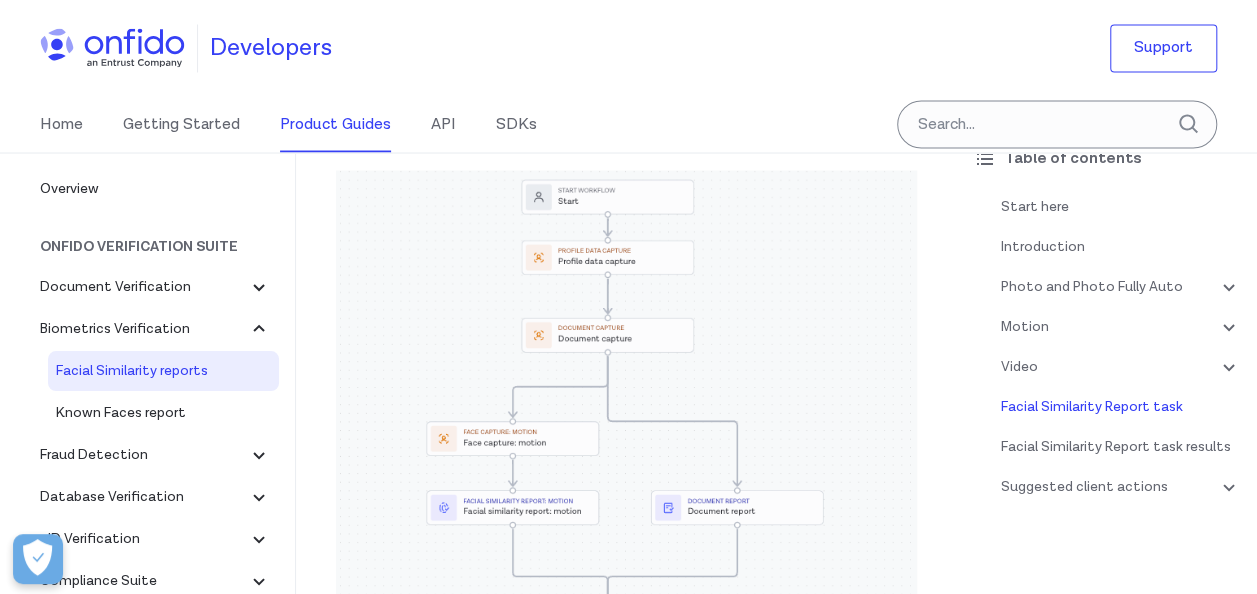 scroll, scrollTop: 9345, scrollLeft: 0, axis: vertical 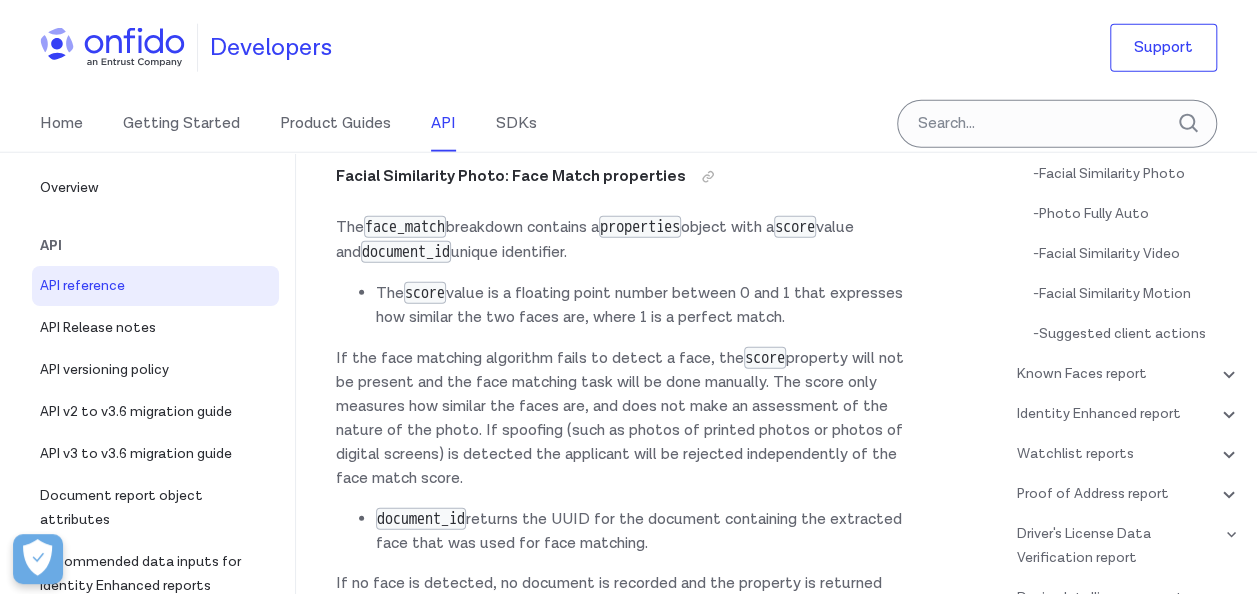click on "Overview
Get started (API v3.6)
Welcome to our new API v3.6 documentation. If you're migrating and are
currently using  api.onfido.com , please make sure you use  api.eu.onfido.com  with API v3.6. You'll find migration guides in the  API section .
The Onfido API is based on REST principles. It uses standard HTTP response
codes and verbs, and token-based authentication.
If you're just getting started with our API, read our  quick-start
guides .
Request, response format
You should use a  Content-Type: application/json  header with all PUT and POST
requests except when uploading documents or live photos. For these requests,
use a  Content-Type: multipart/form-data  header.
Responses return JSON with a consistent structure, except downloads.
You must make all your requests to the API over HTTPS and TLS 1.2+, with
Server Name Indication enabled. Any requests made over HTTP will fail.
Text fields support UTF-8, but  do not allow certain special
characters .
Token authentication Onfido
Dashboard" at bounding box center [626, 4967] 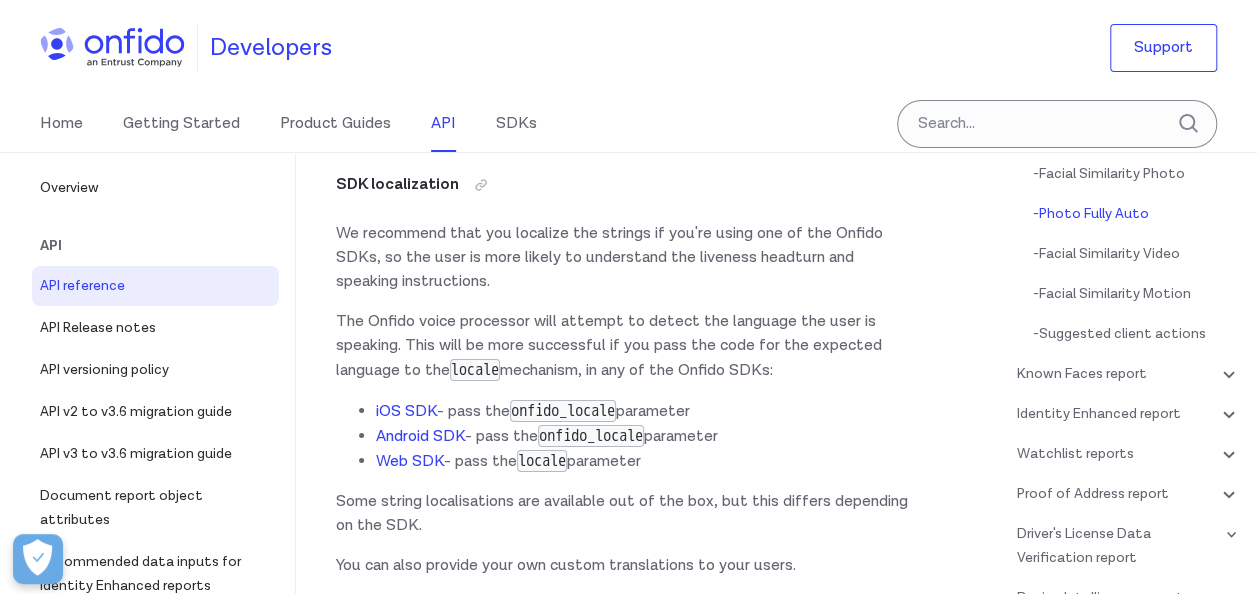 scroll, scrollTop: 135594, scrollLeft: 0, axis: vertical 